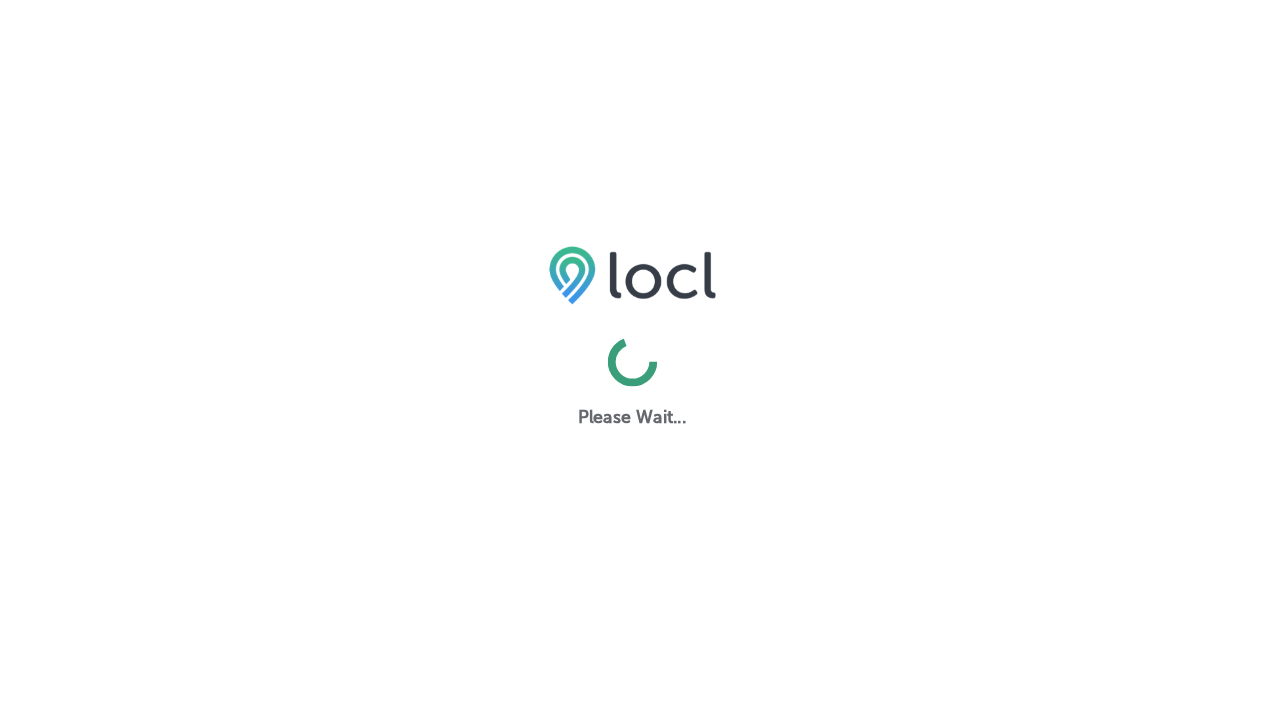 scroll, scrollTop: 0, scrollLeft: 0, axis: both 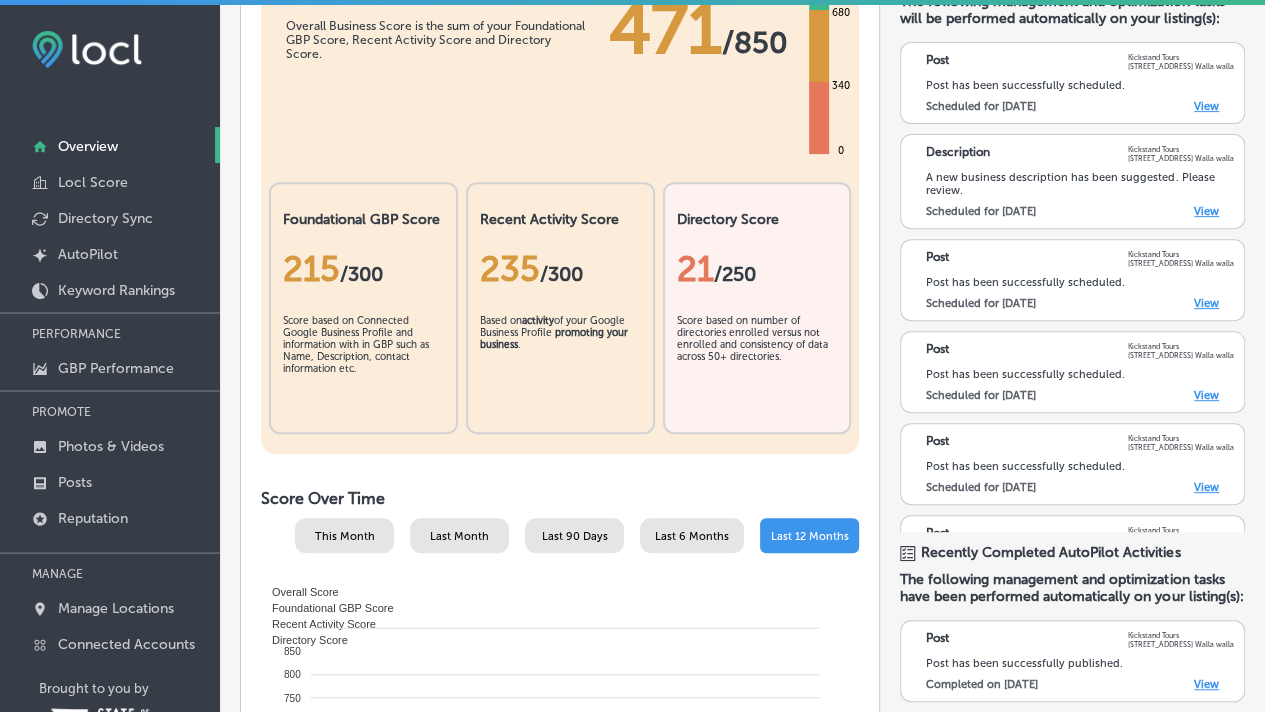 click on "View" at bounding box center (1206, 211) 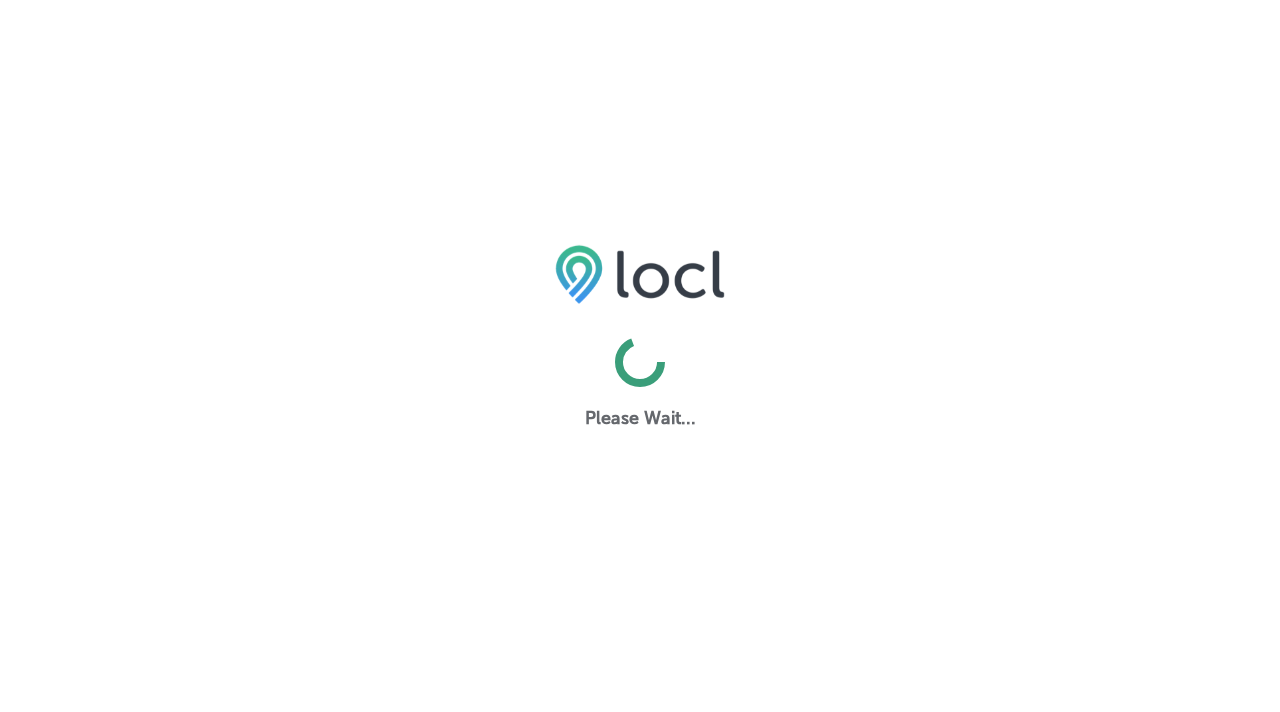 scroll, scrollTop: 0, scrollLeft: 0, axis: both 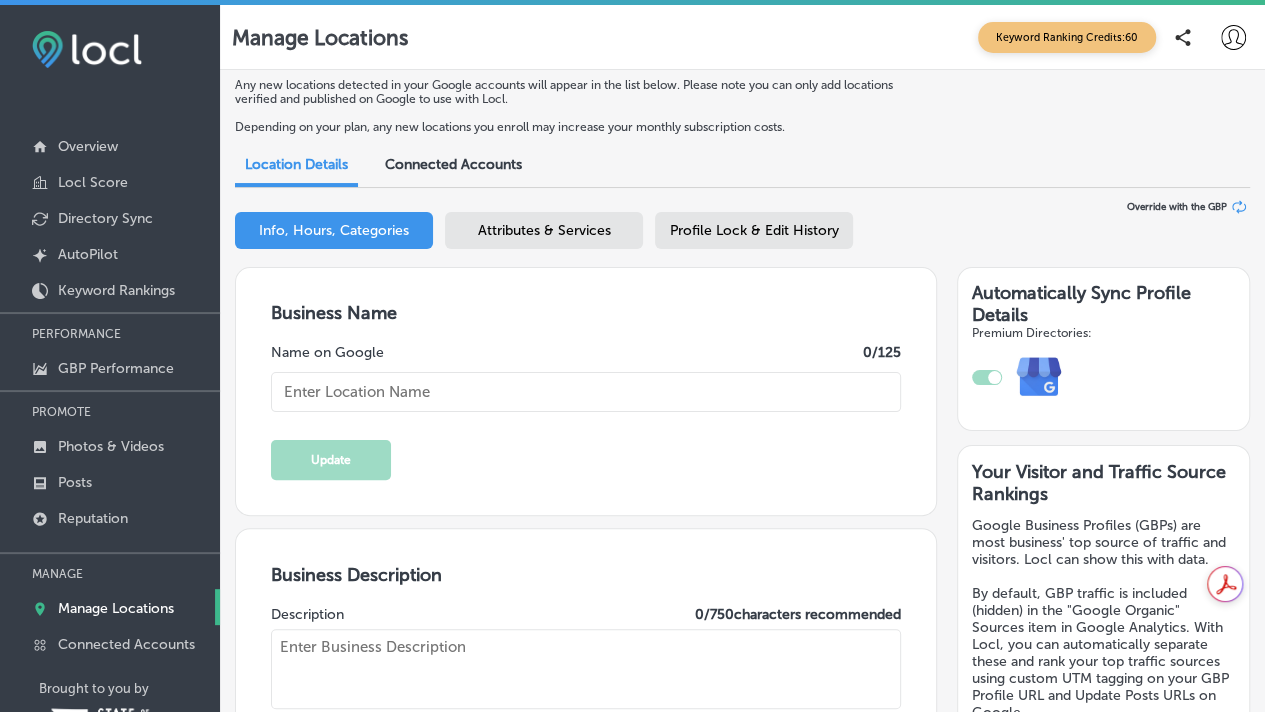 type on "Kickstand Tours" 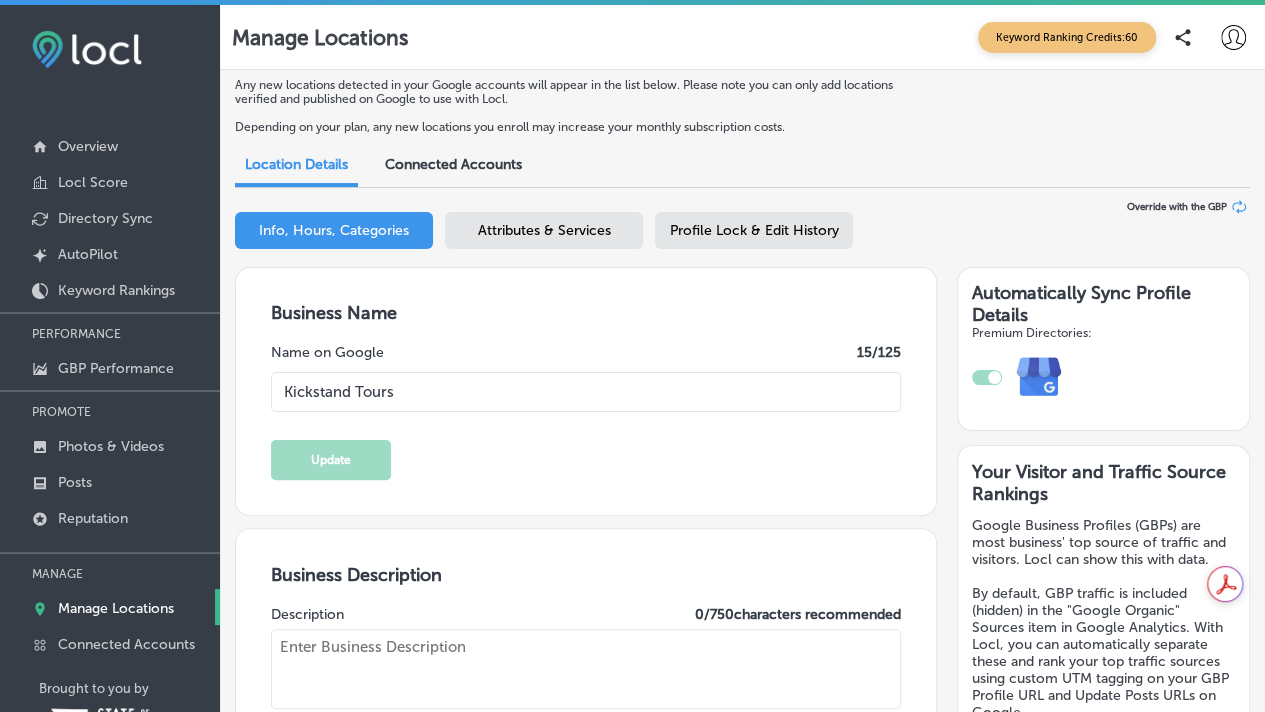 type on "Kickstand Tours invites you to embark on unforgettable single-day eBike adventures through picturesque wine country. Glide effortlessly along scenic routes as our expert guides lead you to exquisite wineries, all while enjoying breathtaking views. Ditch the van and embrace the freedom of the open road—feel the wind in your hair and savor exceptional wines in a unique, leisurely way. Join us for a perfect blend of adventure, relaxation, and discovery!" 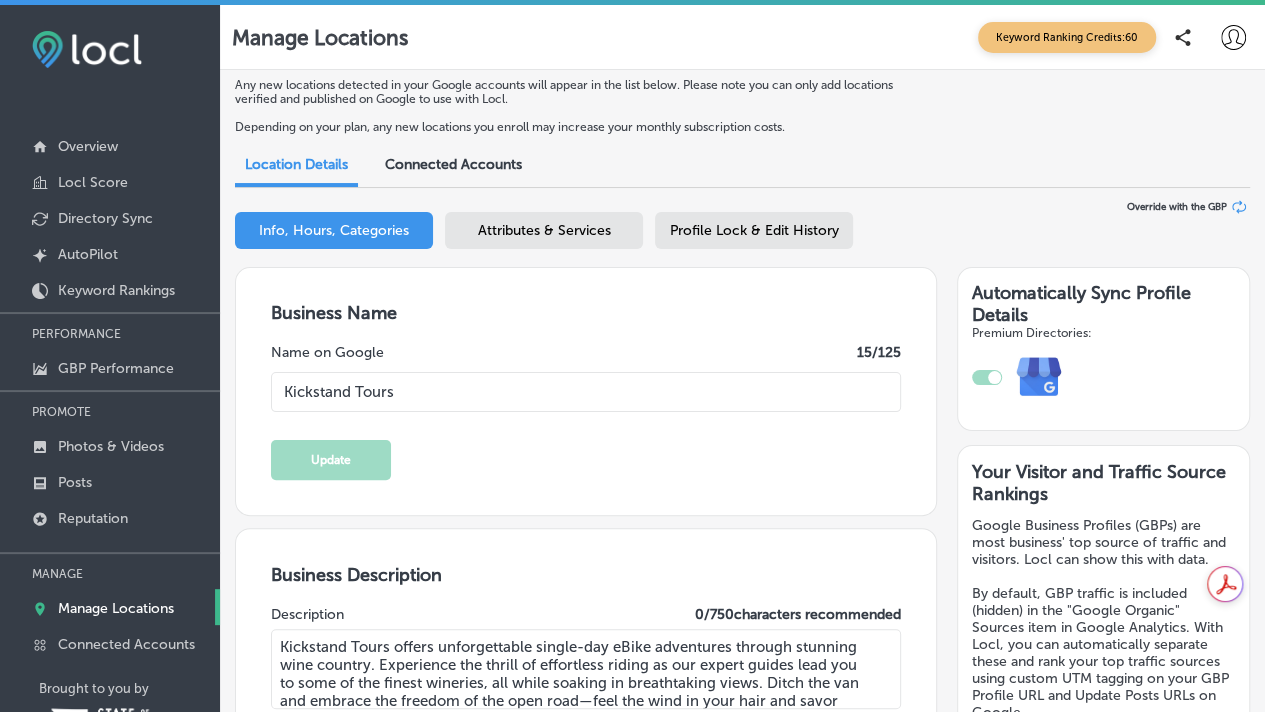 type on "[PHONE_NUMBER]" 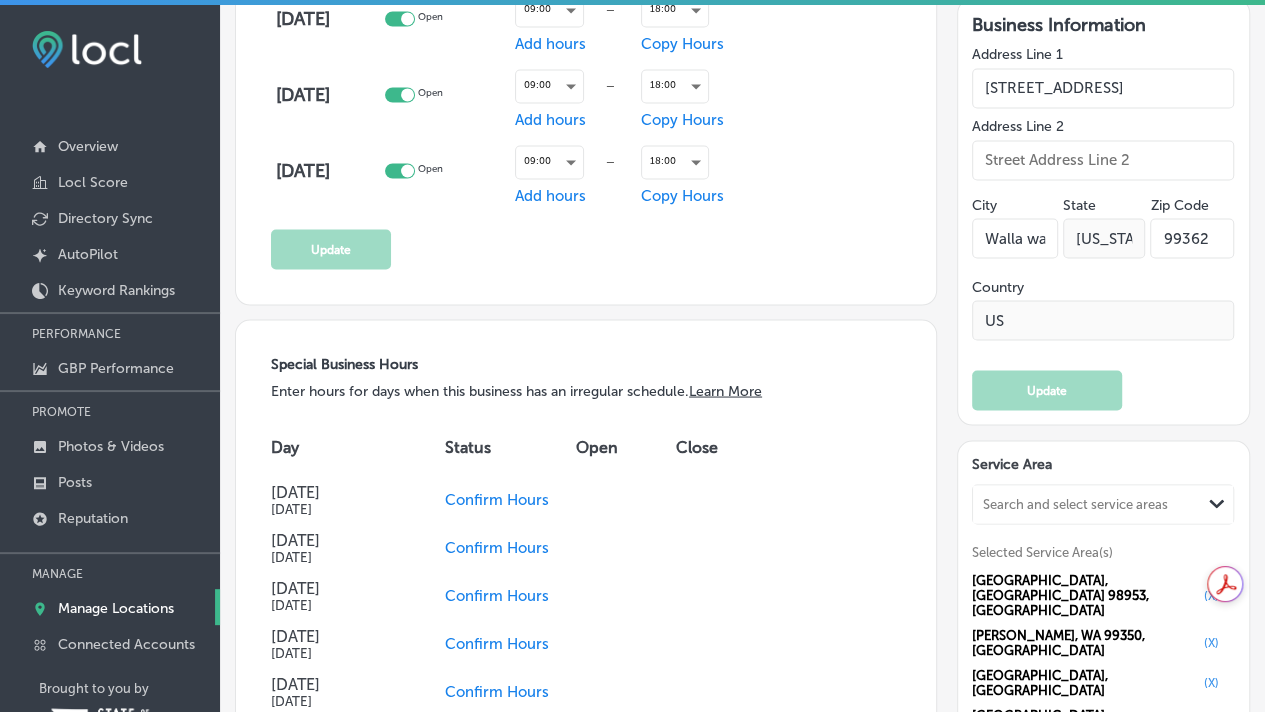 scroll, scrollTop: 1800, scrollLeft: 0, axis: vertical 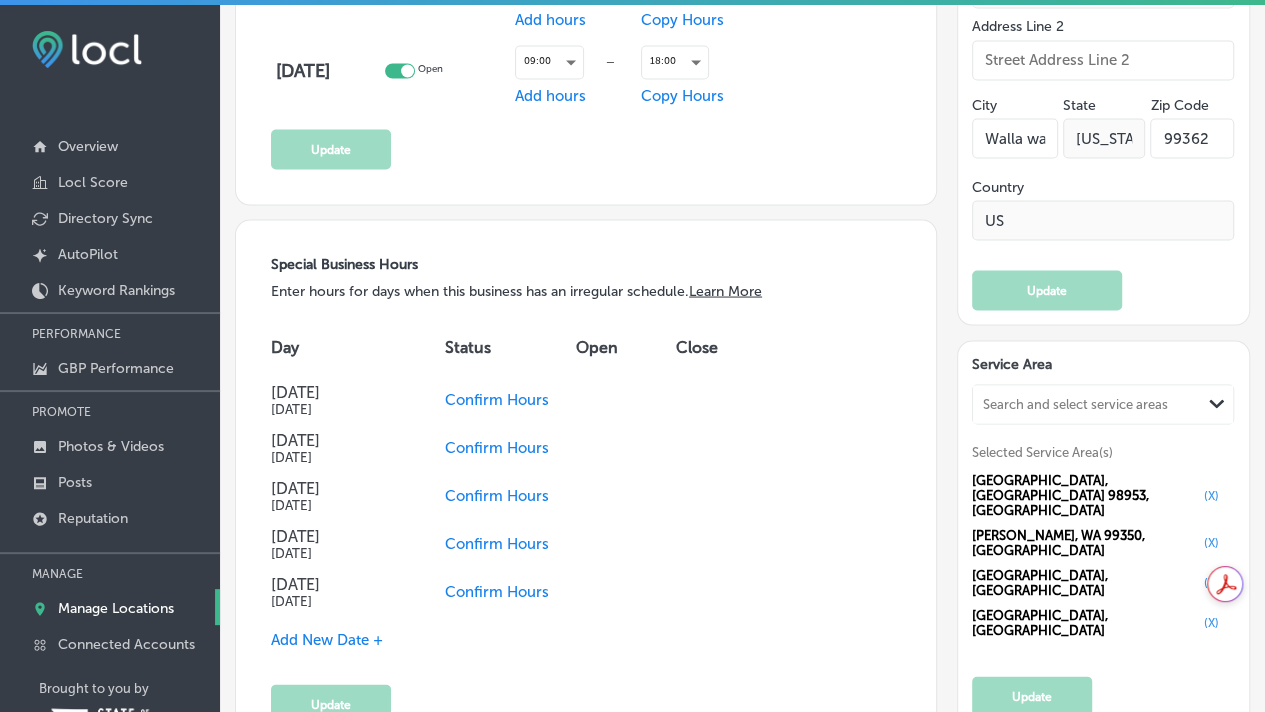 click on "Confirm Hours" at bounding box center [497, 399] 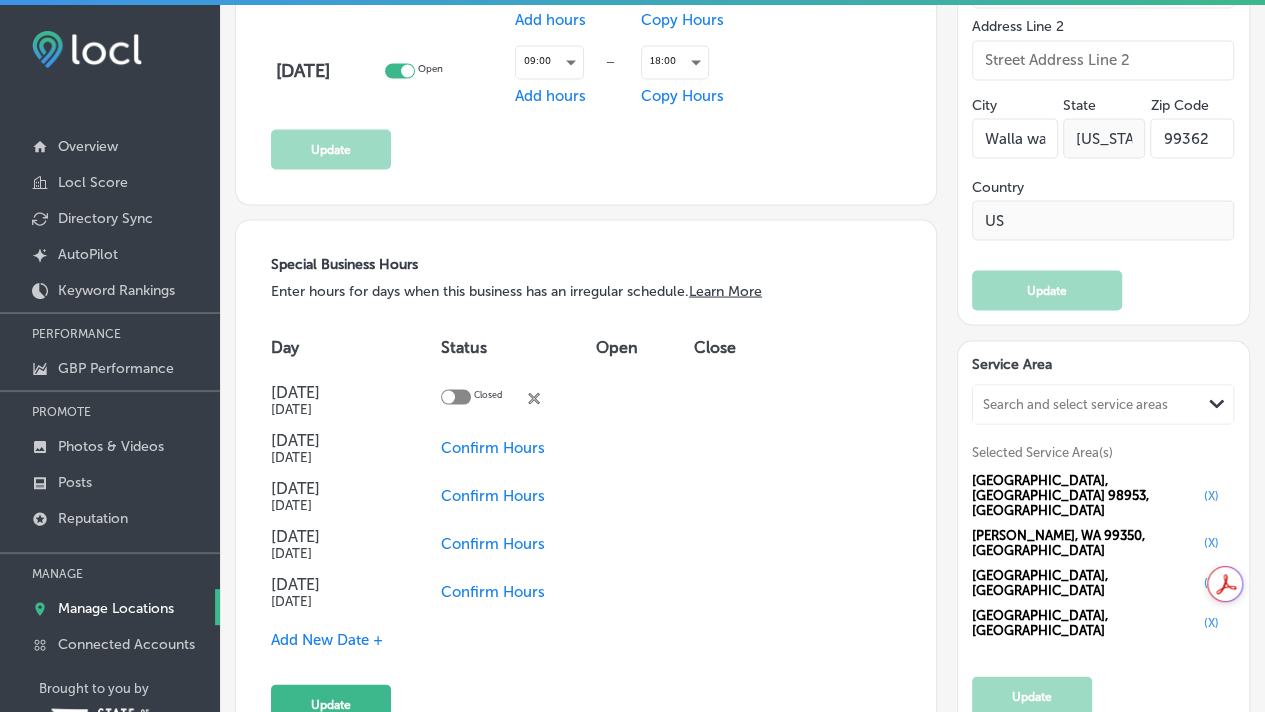 click on "Confirm Hours" at bounding box center [493, 447] 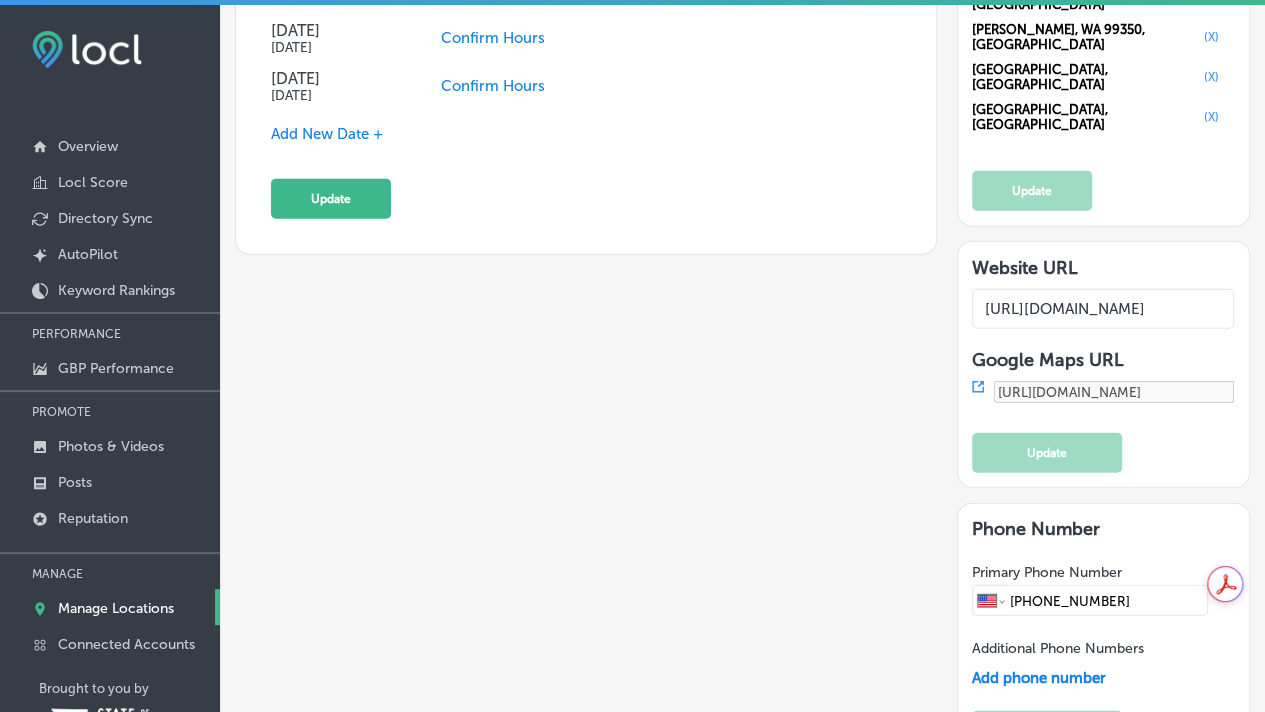 scroll, scrollTop: 2000, scrollLeft: 0, axis: vertical 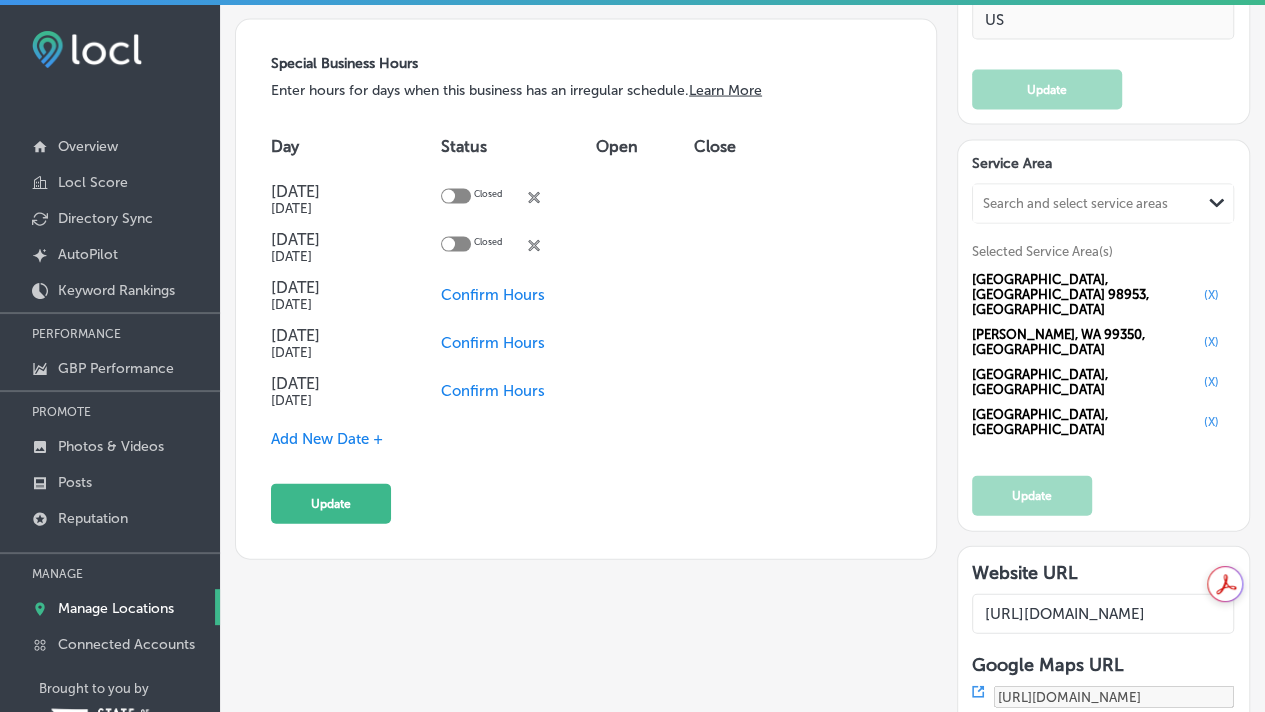 click on "Update" 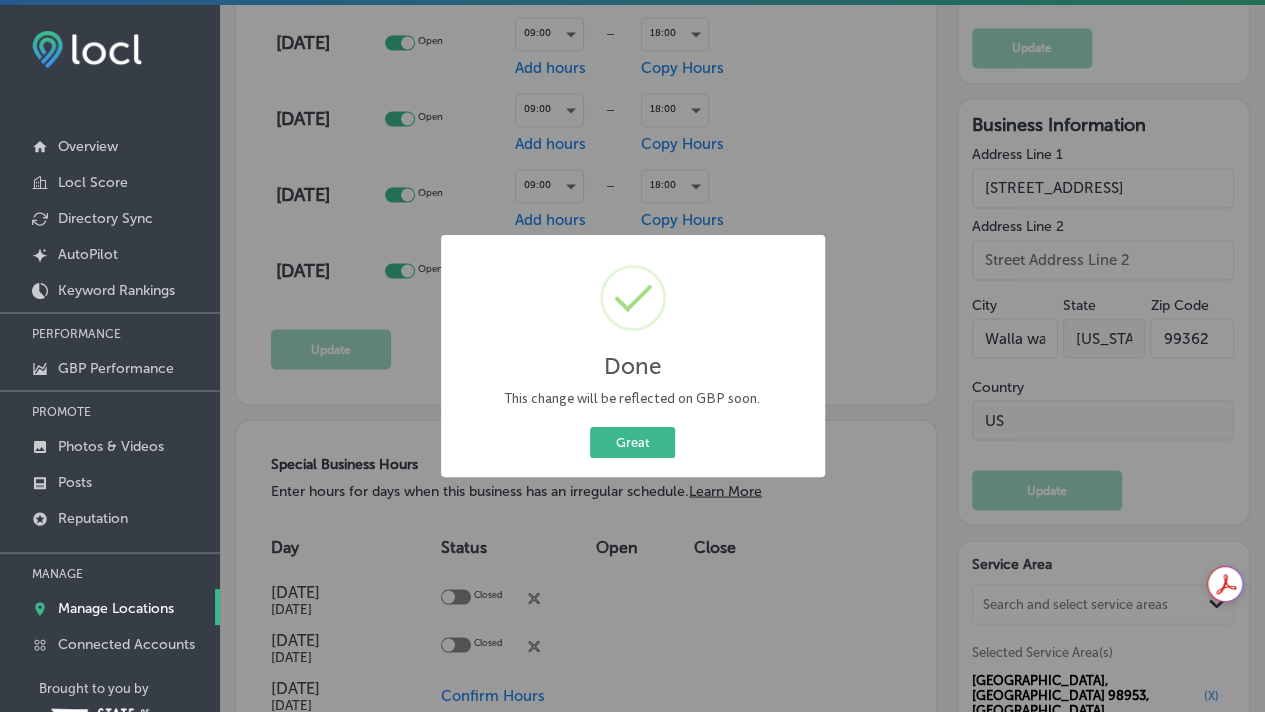 scroll, scrollTop: 1602, scrollLeft: 0, axis: vertical 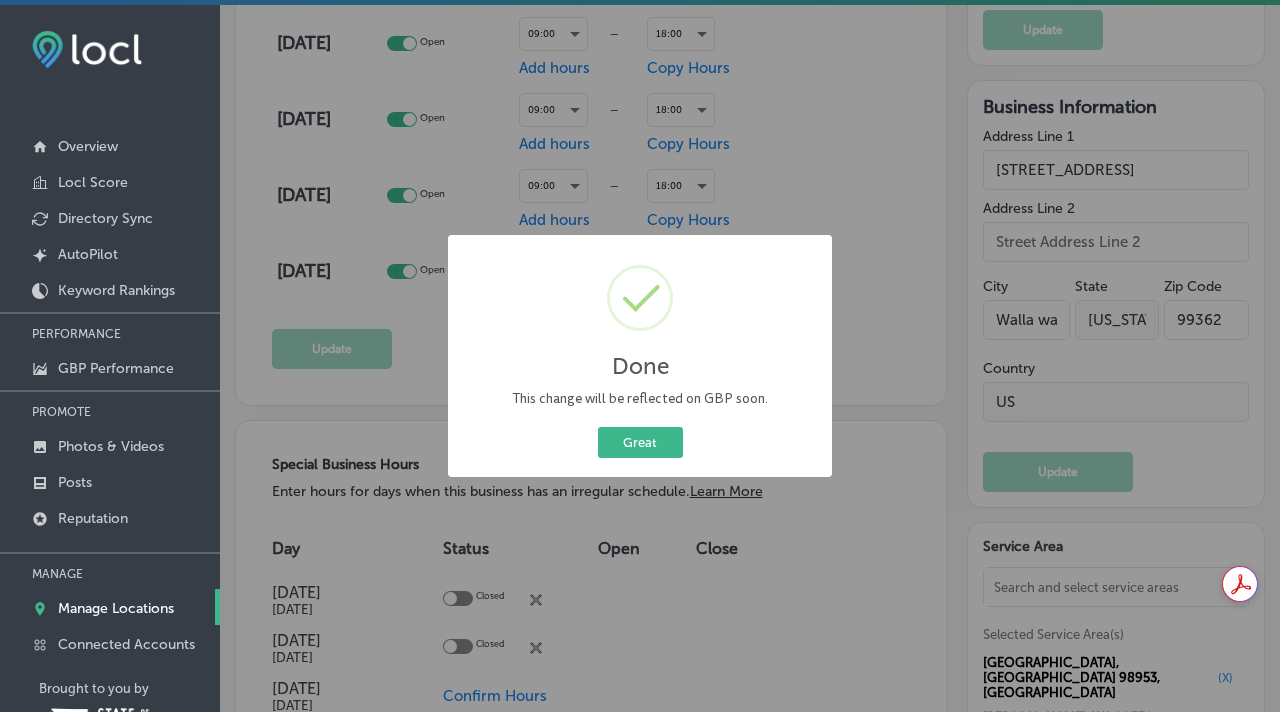 click on "Great" at bounding box center [640, 442] 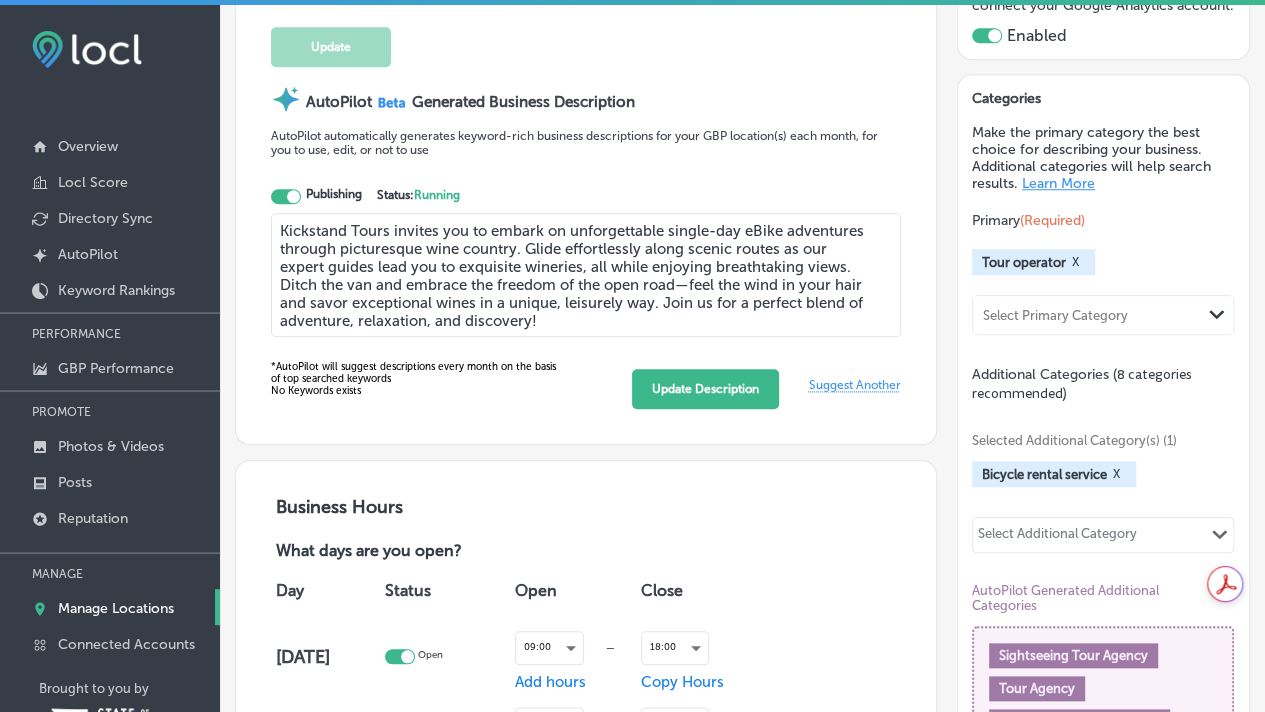 scroll, scrollTop: 800, scrollLeft: 0, axis: vertical 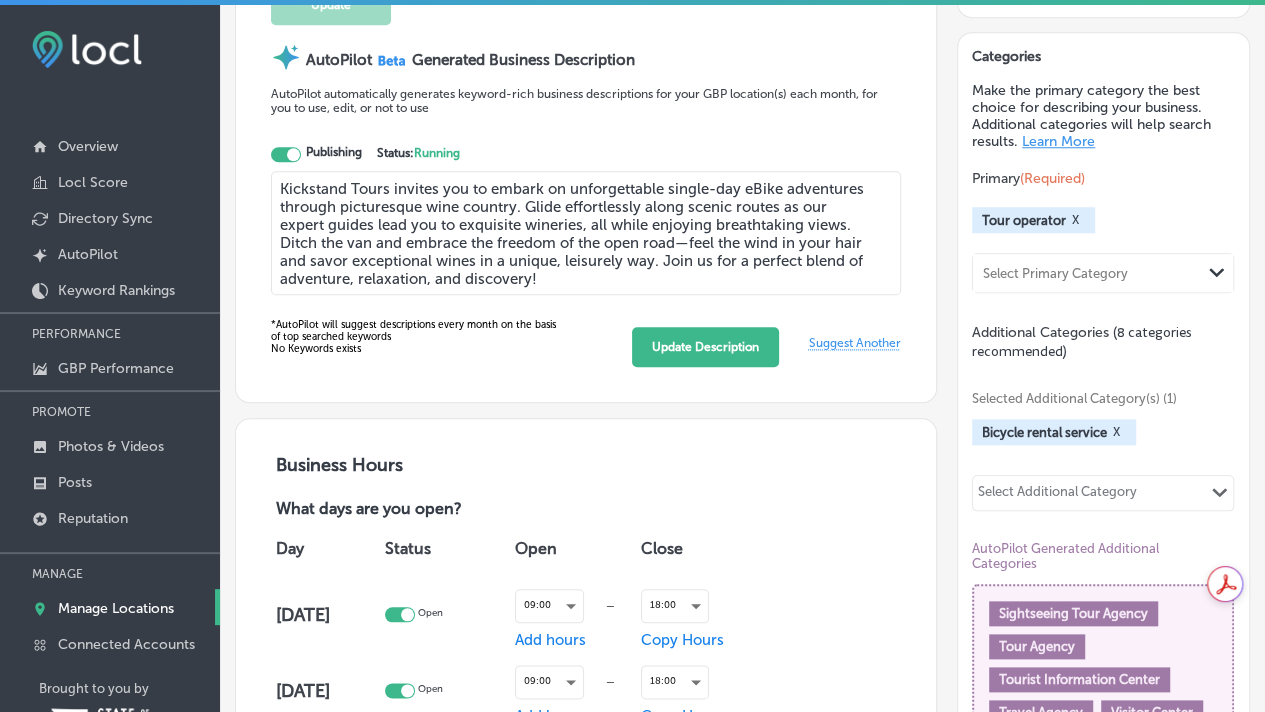 click on "Update Description" at bounding box center (705, 347) 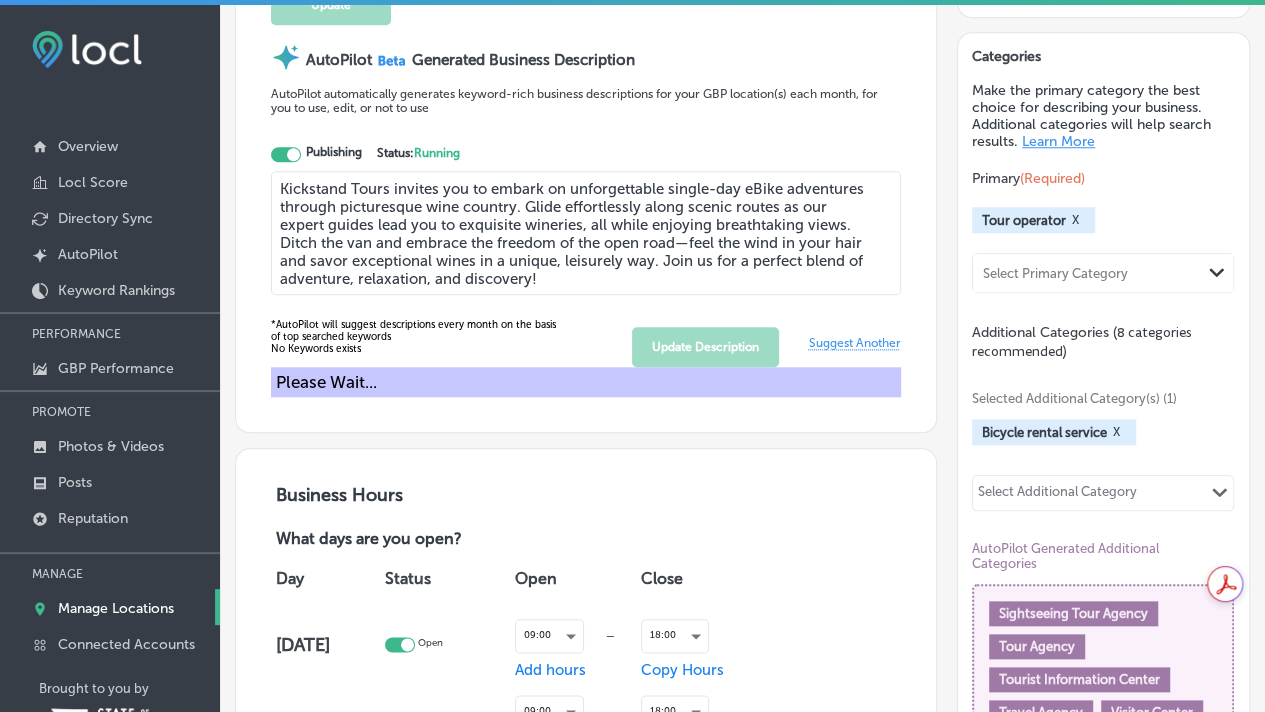 type on "Kickstand Tours invites you to embark on unforgettable single-day eBike adventures through picturesque wine country. Glide effortlessly along scenic routes as our expert guides lead you to exquisite wineries, all while enjoying breathtaking views. Ditch the van and embrace the freedom of the open road—feel the wind in your hair and savor exceptional wines in a unique, leisurely way. Join us for a perfect blend of adventure, relaxation, and discovery!" 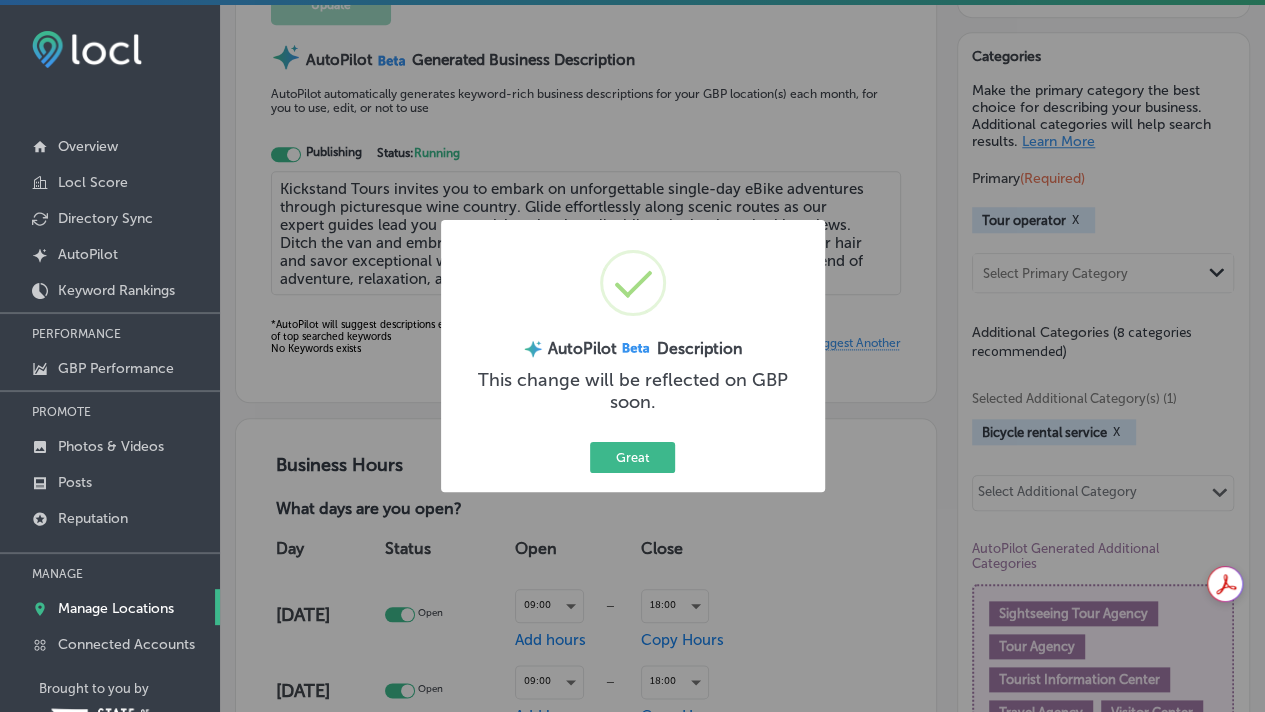 scroll, scrollTop: 802, scrollLeft: 0, axis: vertical 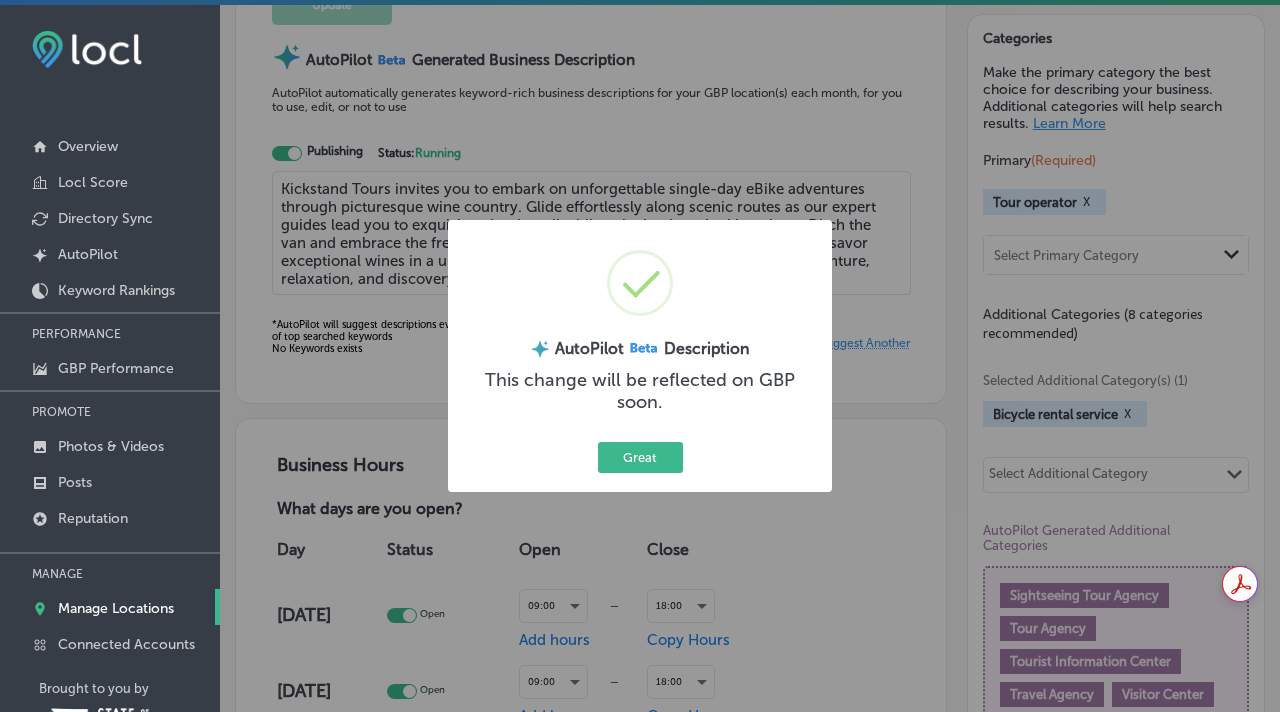 click on "Great" at bounding box center (640, 457) 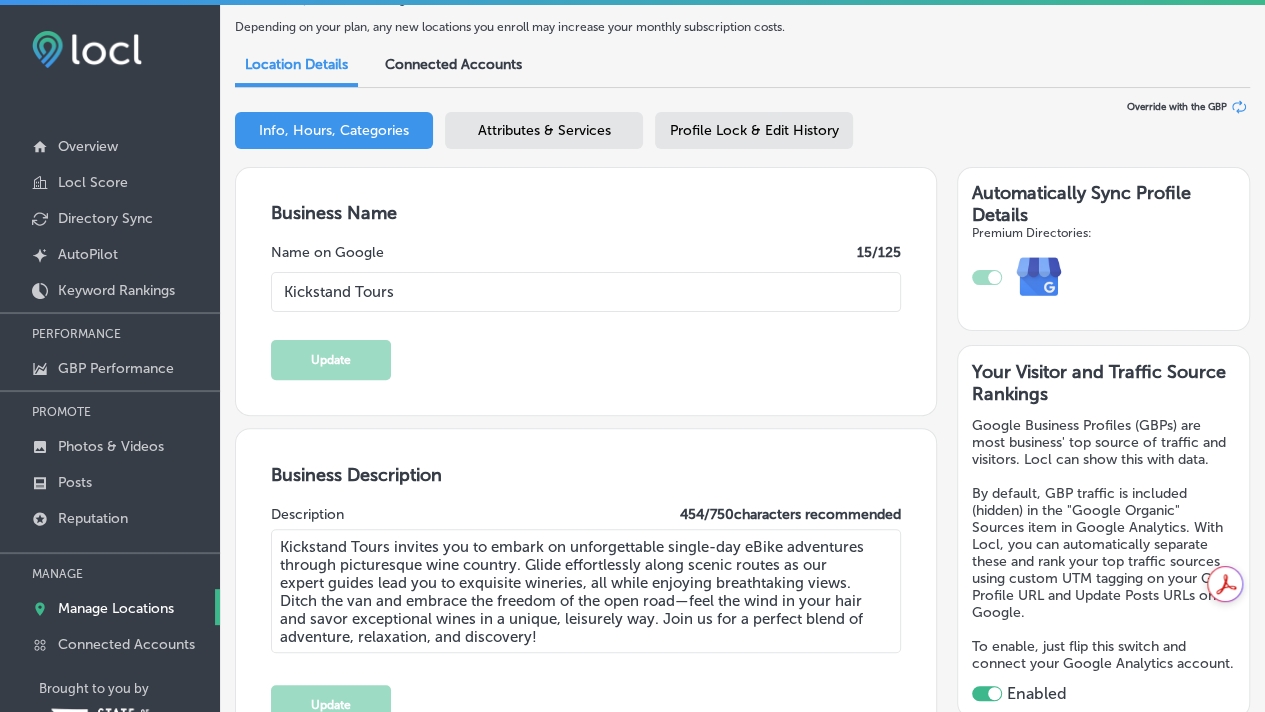 scroll, scrollTop: 0, scrollLeft: 0, axis: both 